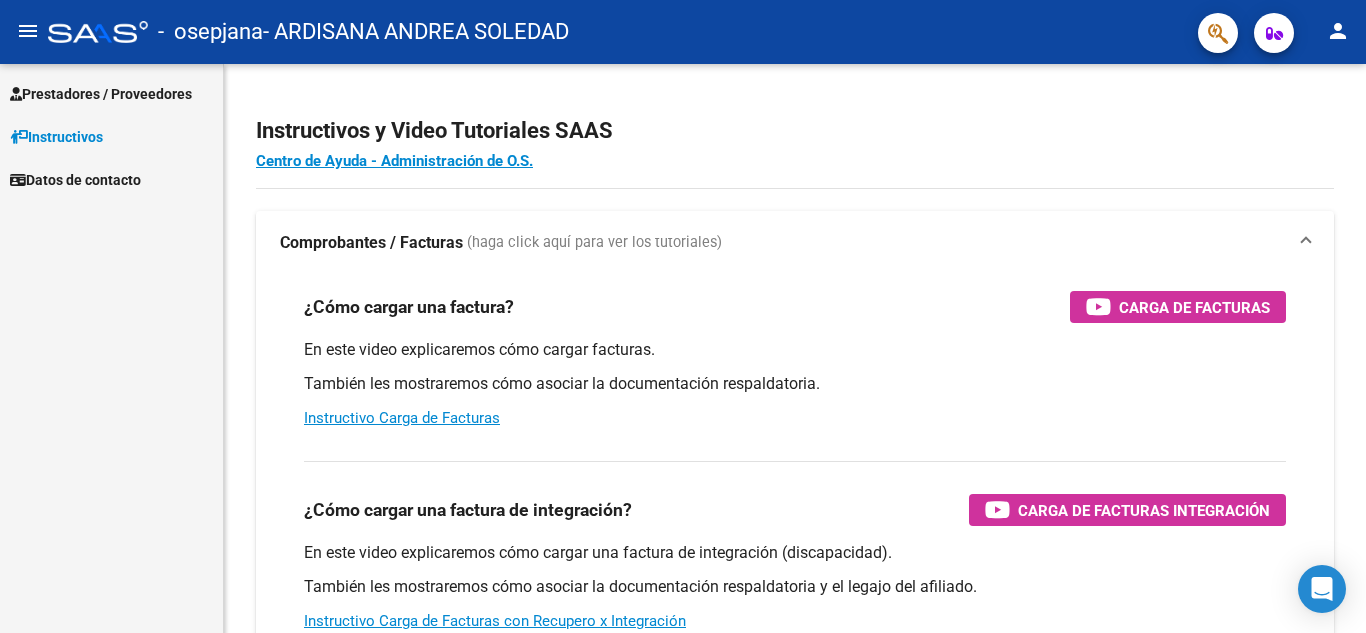 scroll, scrollTop: 0, scrollLeft: 0, axis: both 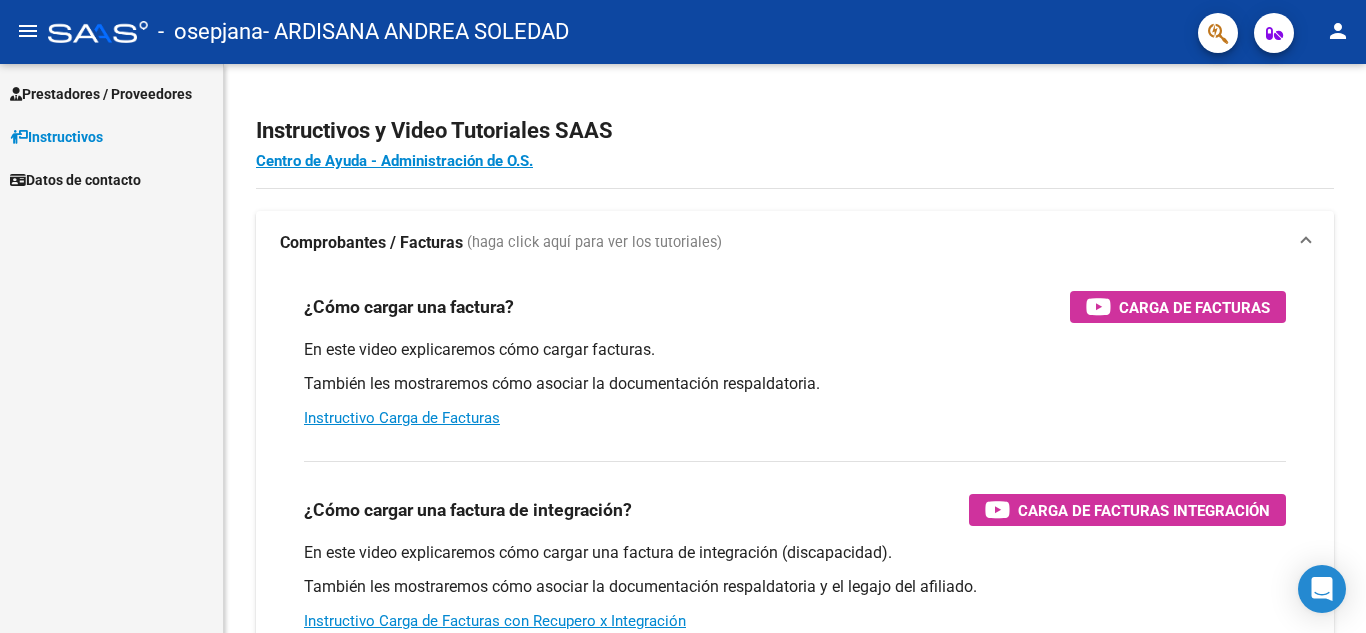 click on "Prestadores / Proveedores" at bounding box center [101, 94] 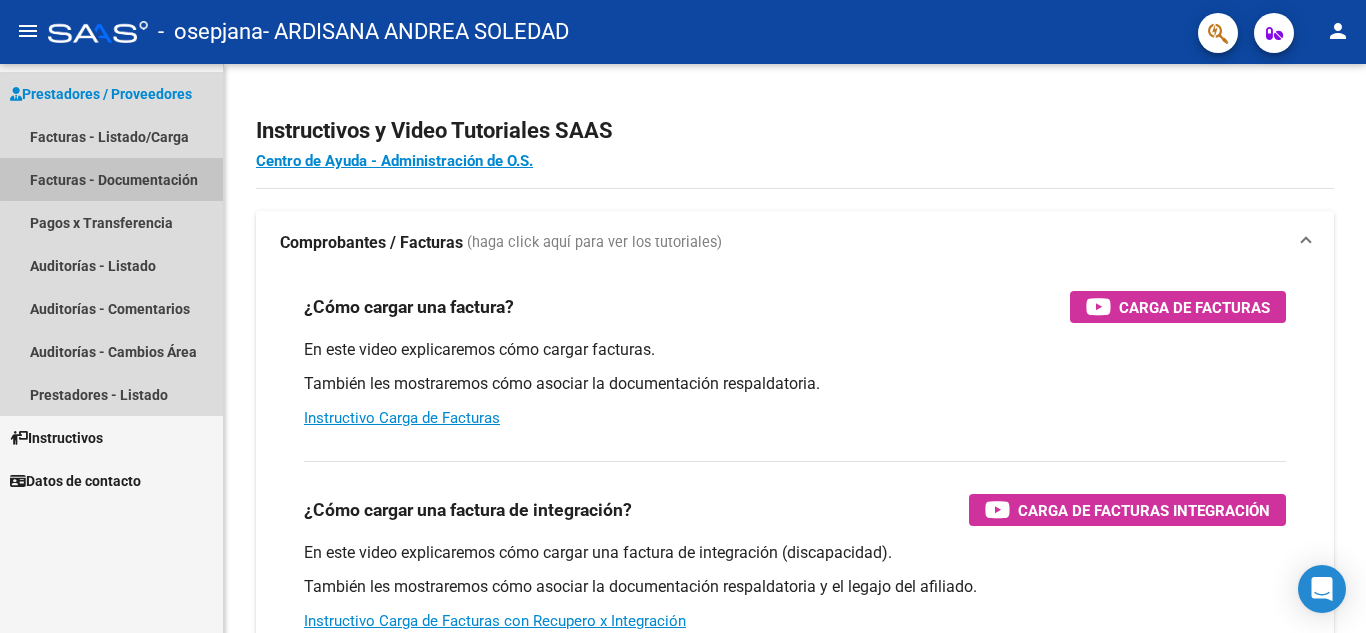 click on "Facturas - Documentación" at bounding box center [111, 179] 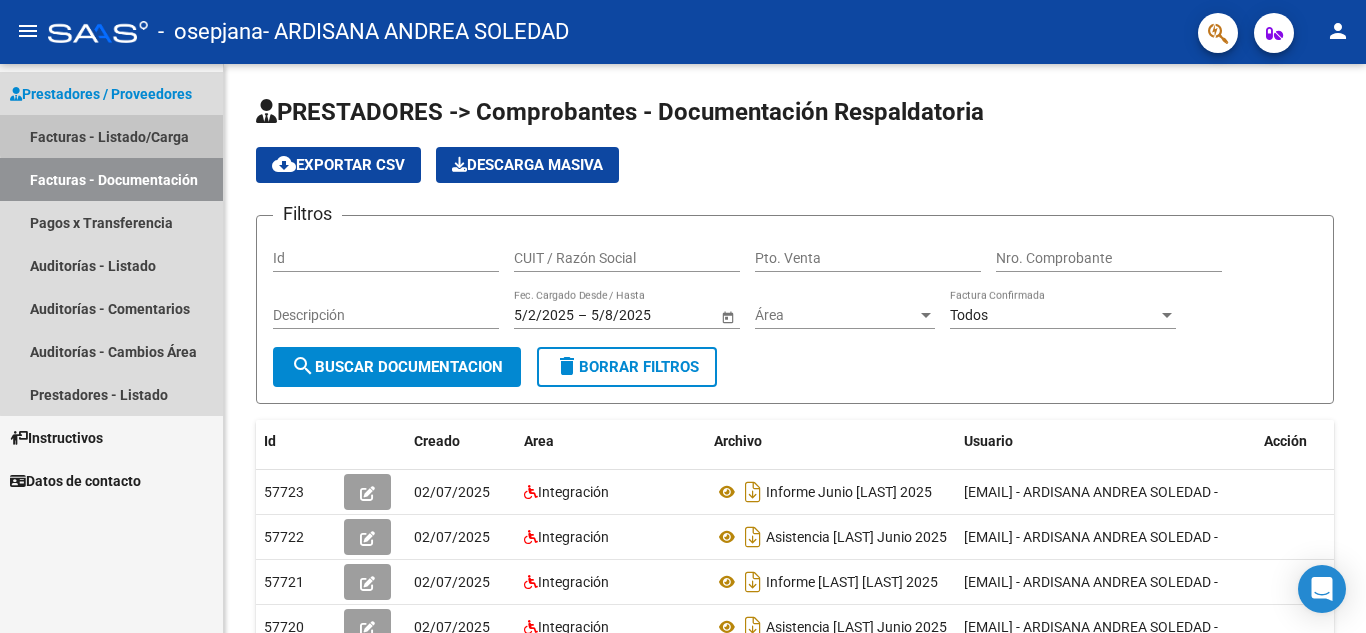 click on "Facturas - Listado/Carga" at bounding box center (111, 136) 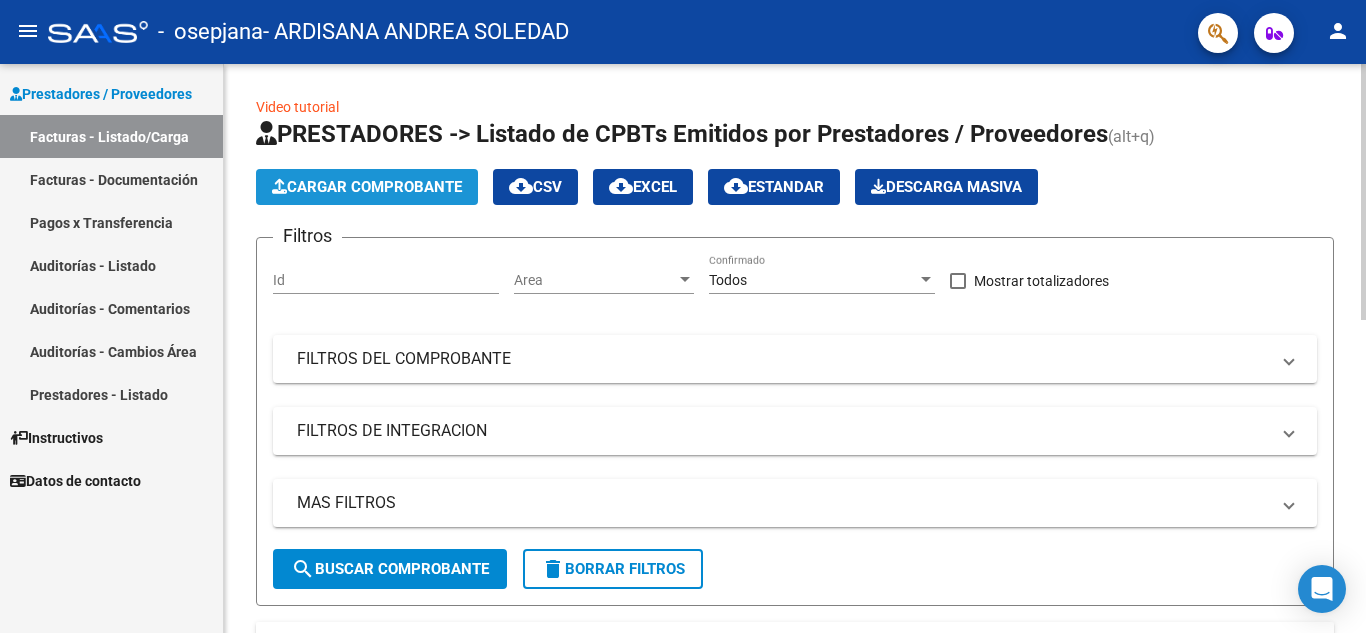 click on "Cargar Comprobante" 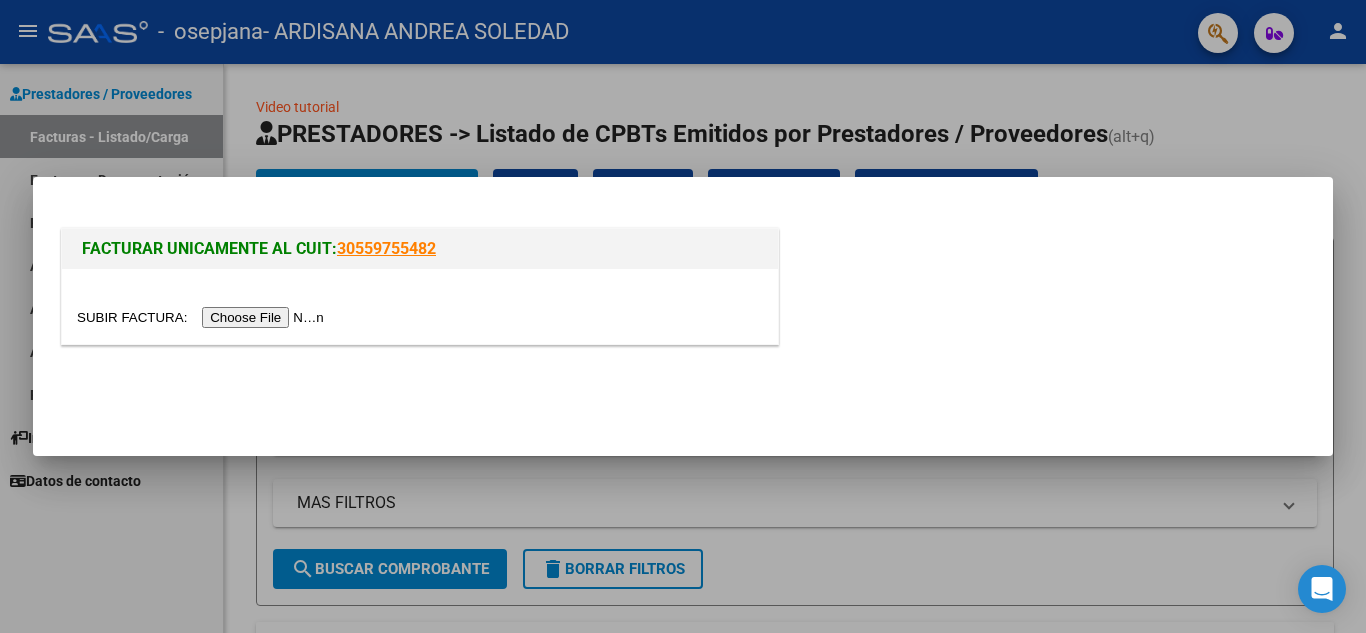 click at bounding box center (203, 317) 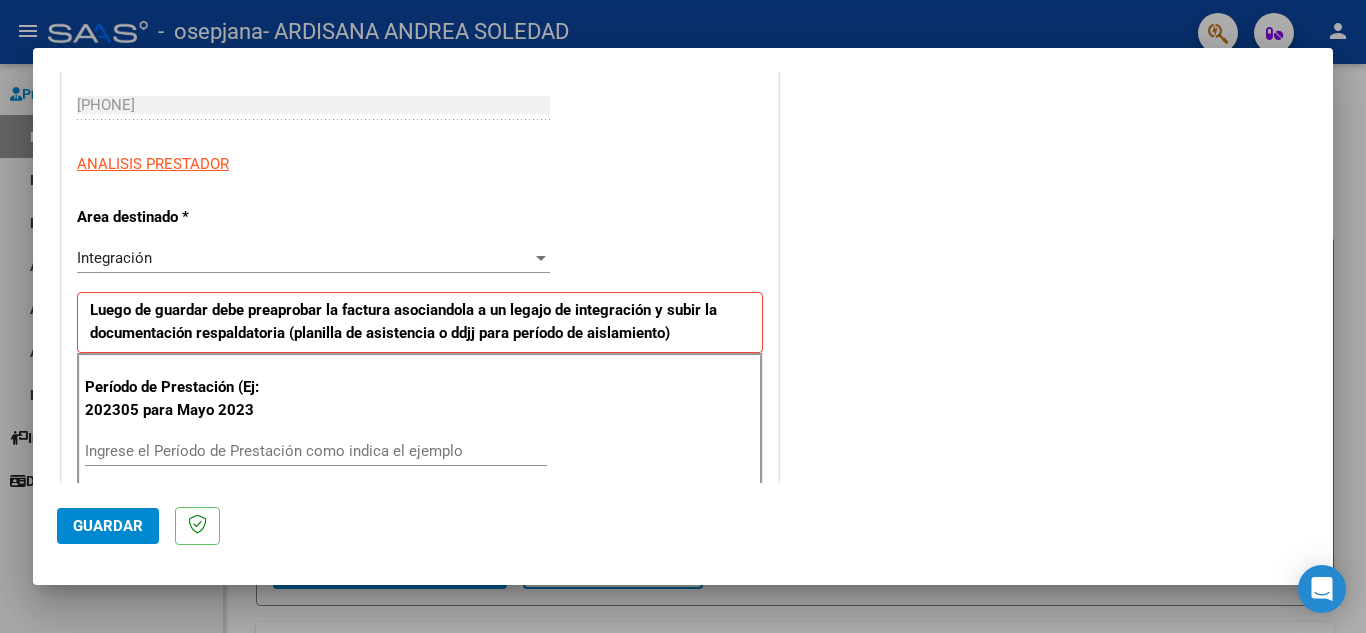 scroll, scrollTop: 400, scrollLeft: 0, axis: vertical 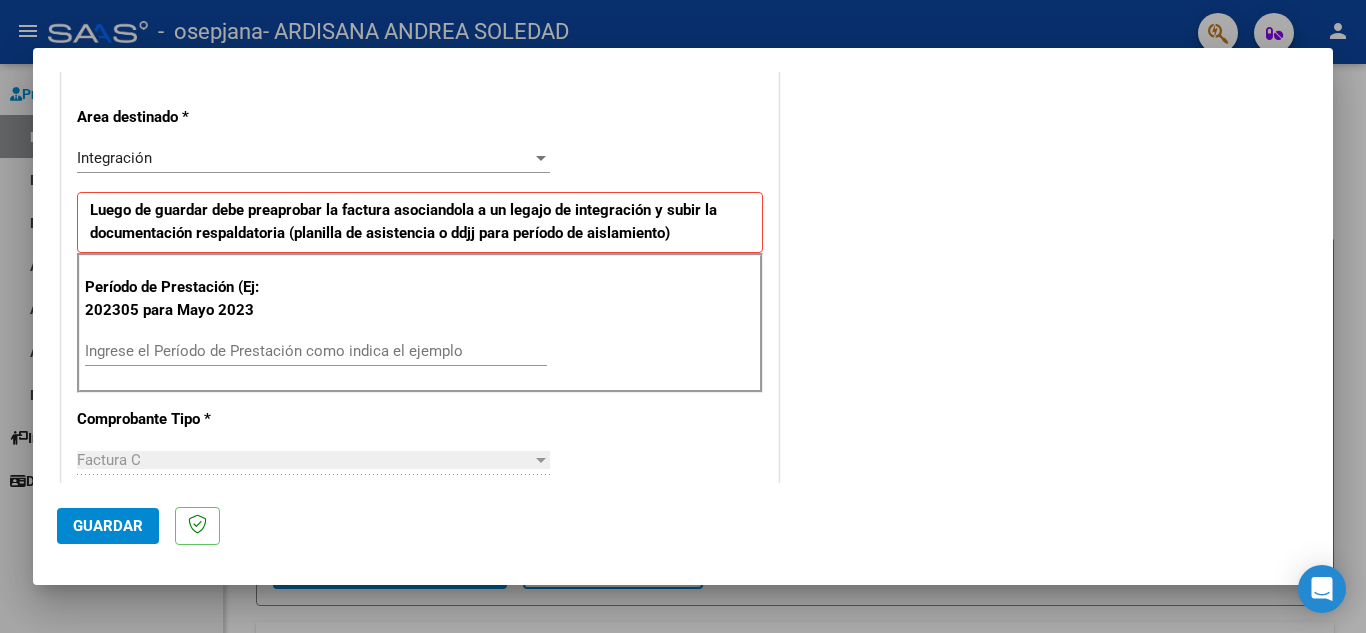 click on "Ingrese el Período de Prestación como indica el ejemplo" at bounding box center [316, 351] 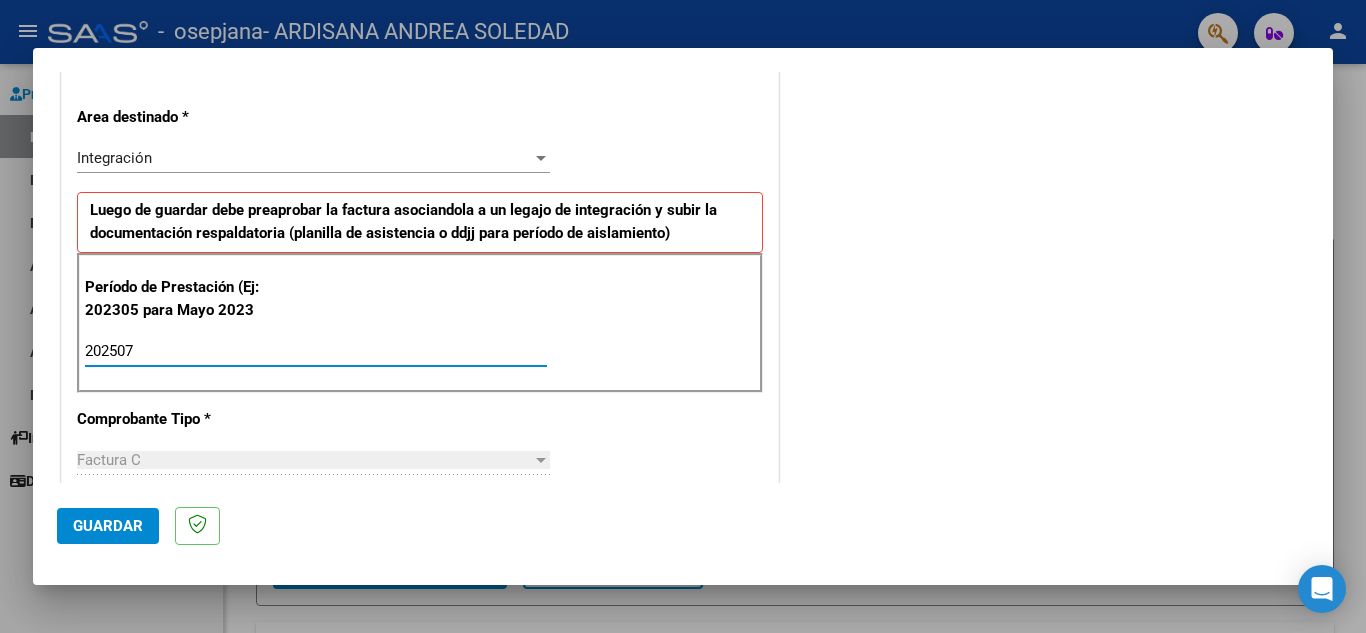 type on "202507" 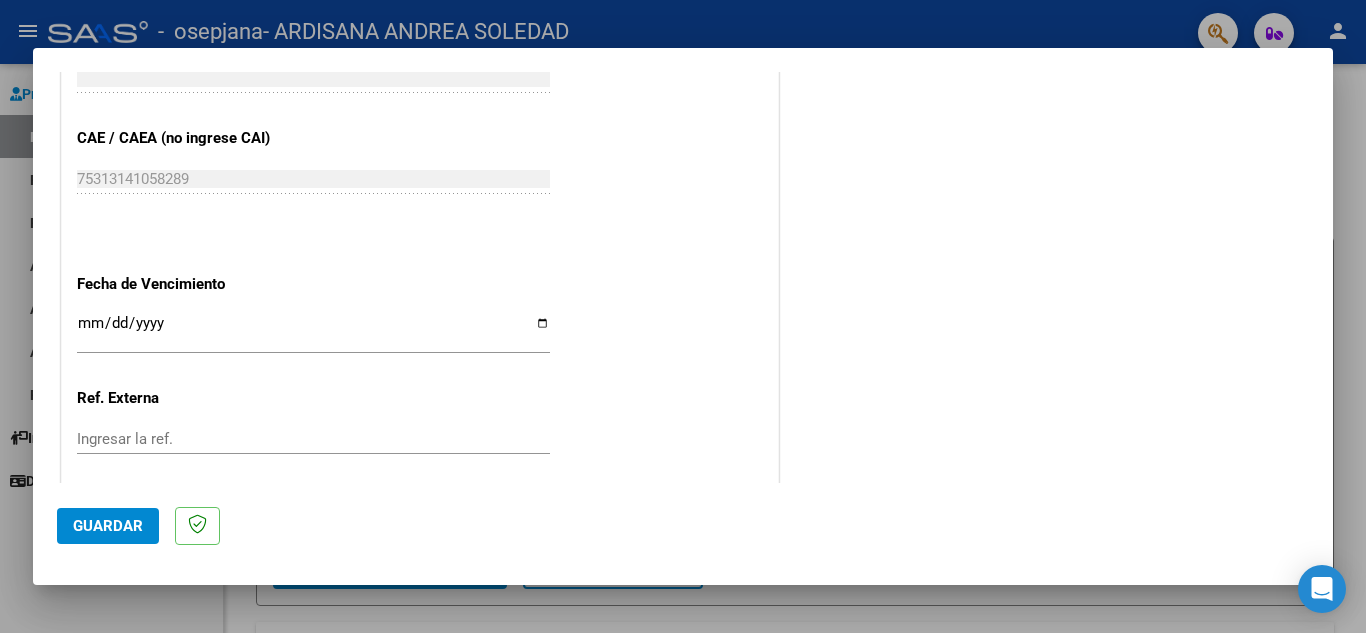 scroll, scrollTop: 1311, scrollLeft: 0, axis: vertical 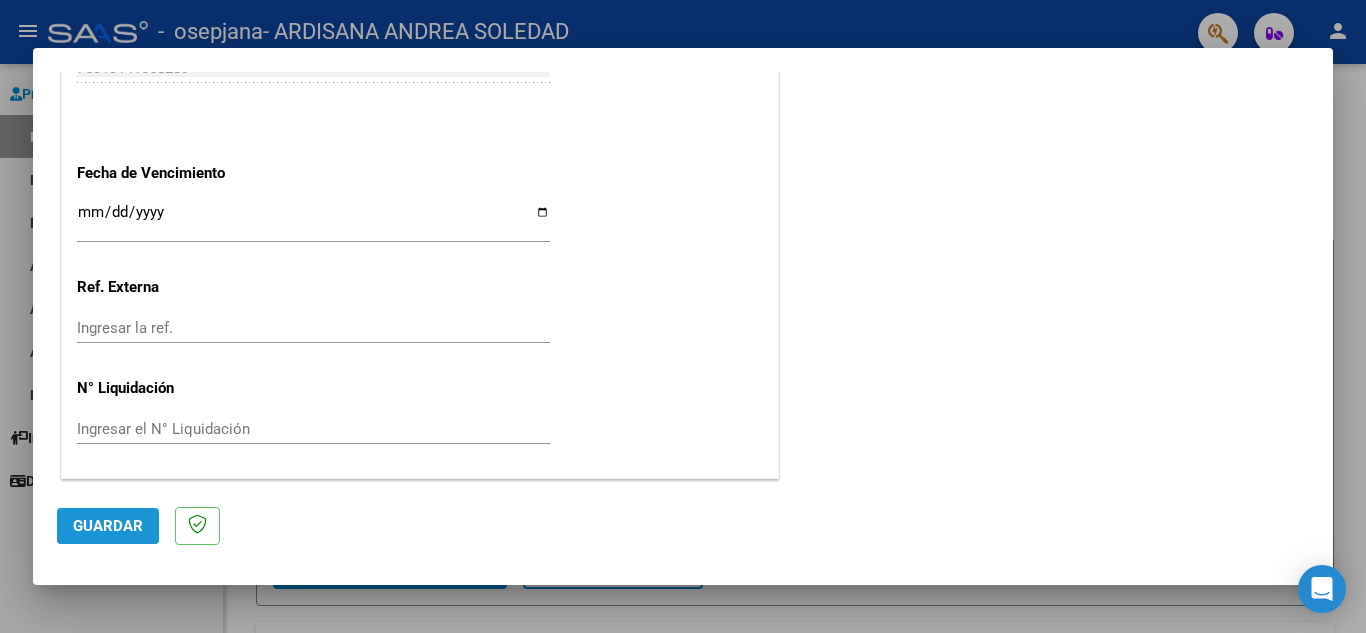 click on "Guardar" 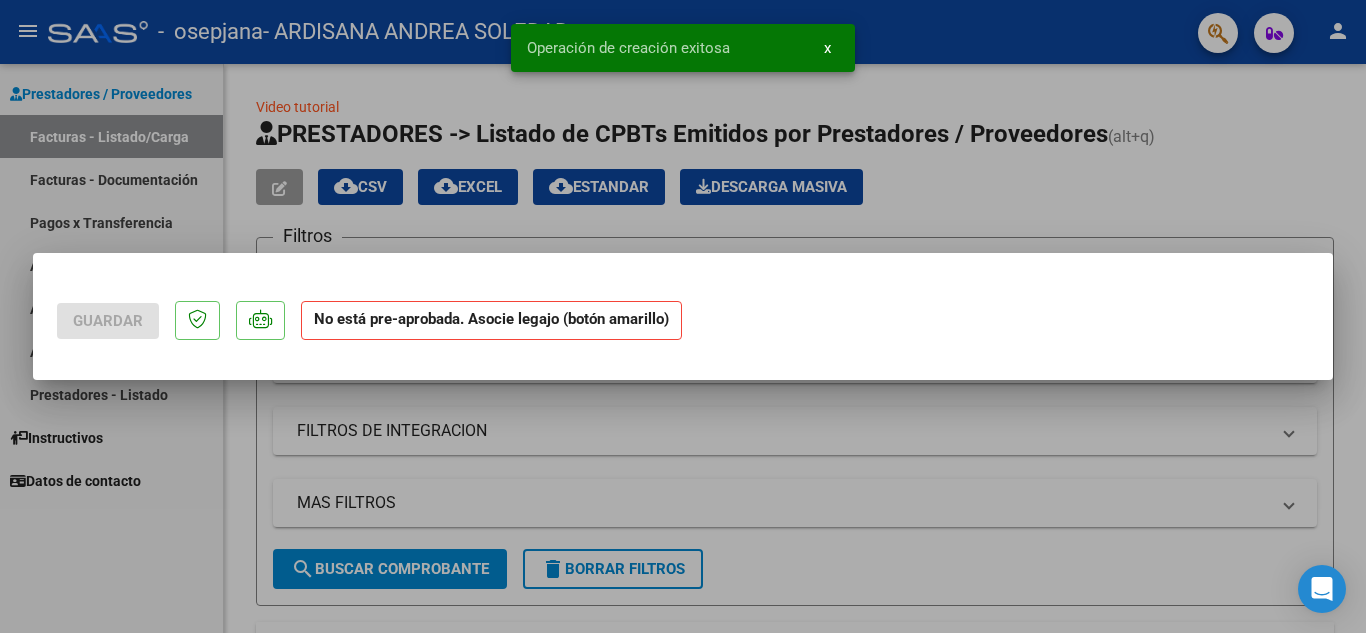 scroll, scrollTop: 0, scrollLeft: 0, axis: both 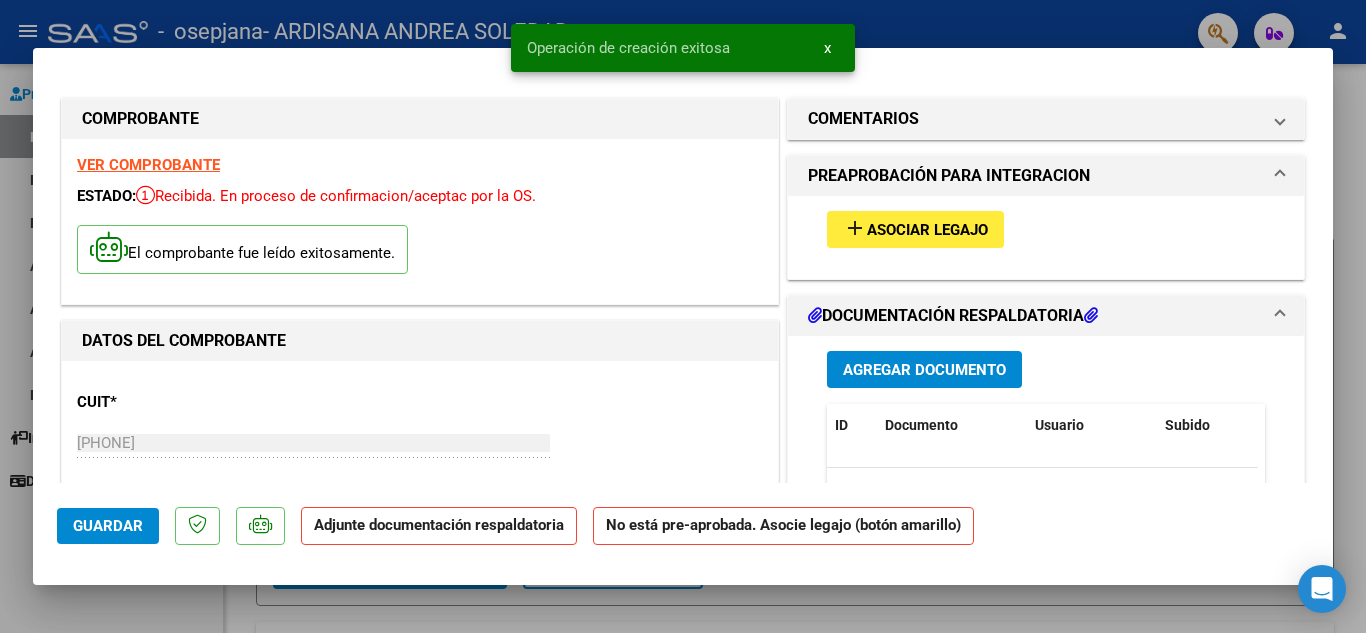 click on "Agregar Documento" at bounding box center [924, 370] 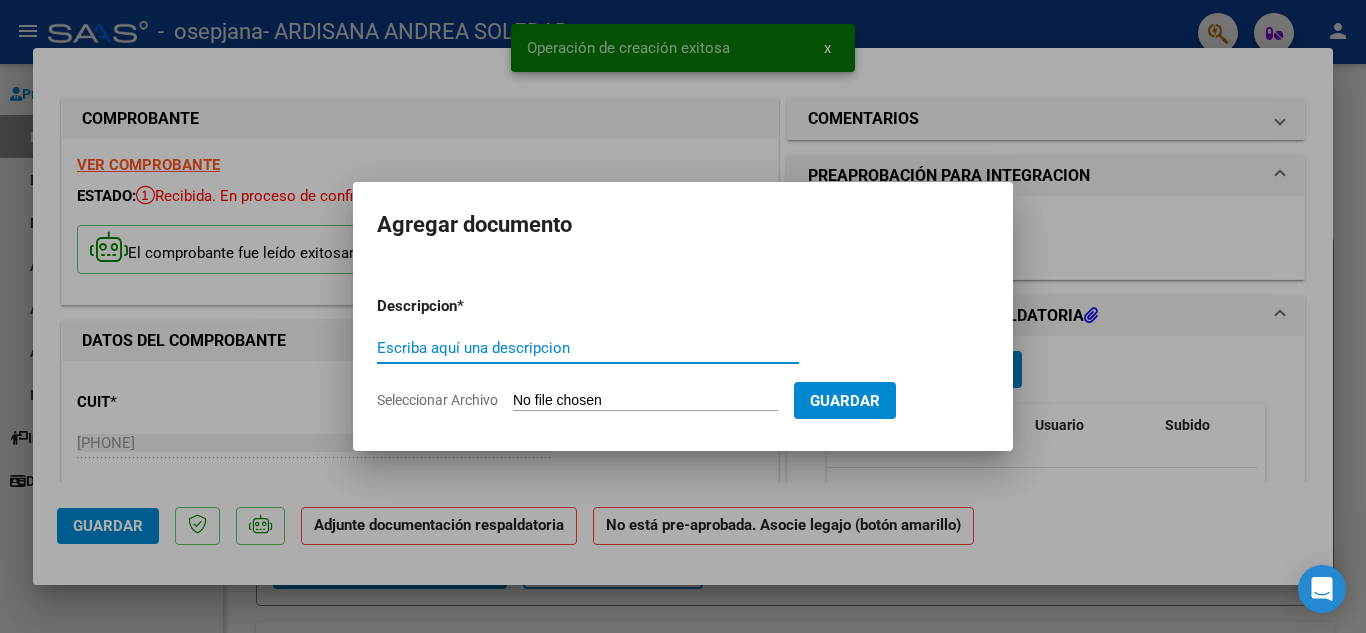 click on "Escriba aquí una descripcion" at bounding box center (588, 348) 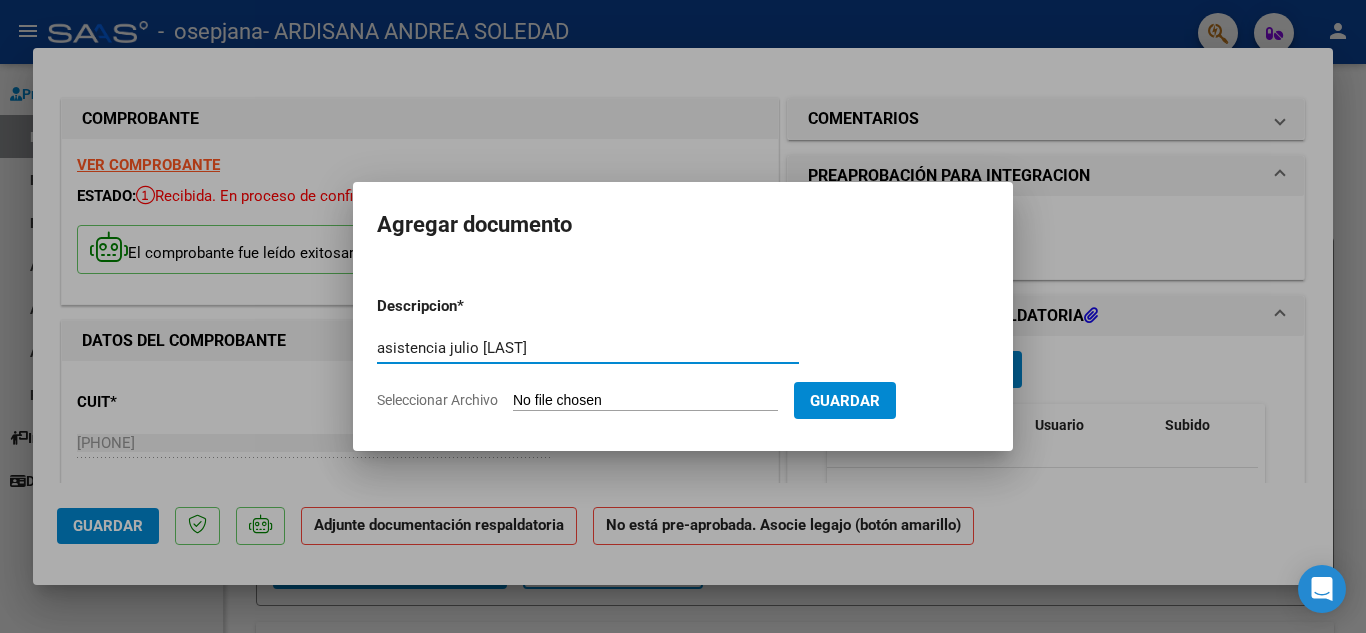 click on "asistencia julio [LAST]" at bounding box center (588, 348) 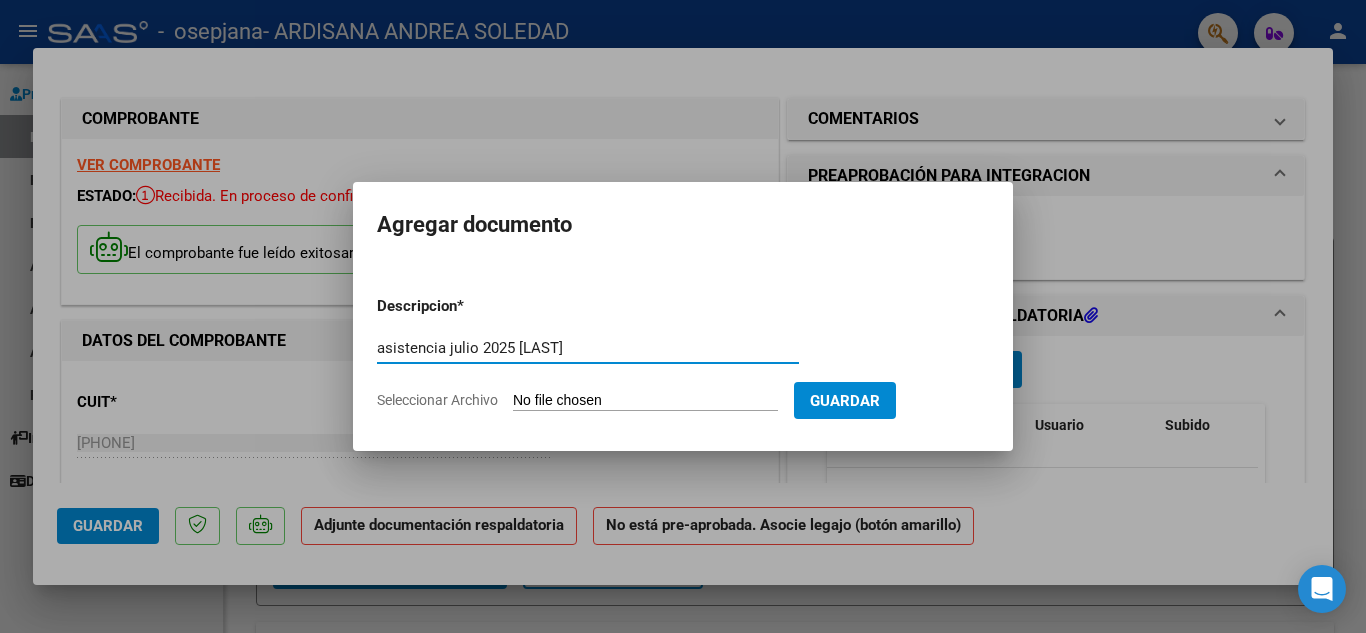 type on "asistencia julio 2025 [LAST]" 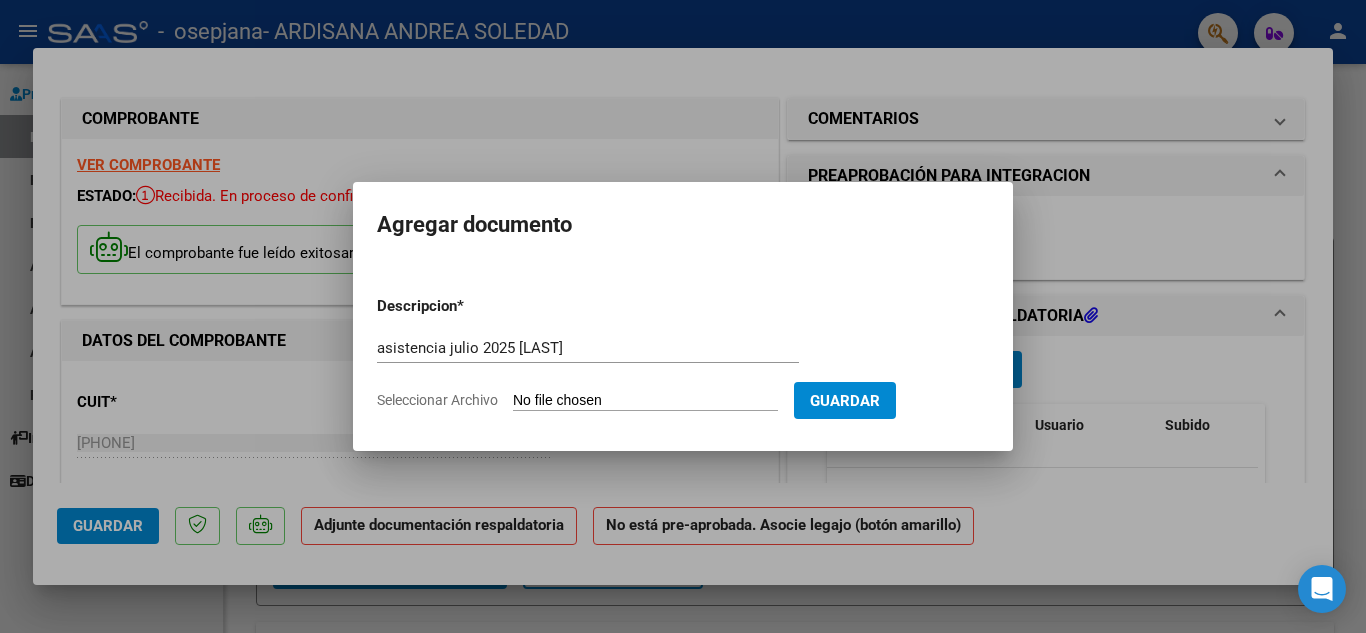 type on "C:\fakepath\asistencia julio [LAST].pdf" 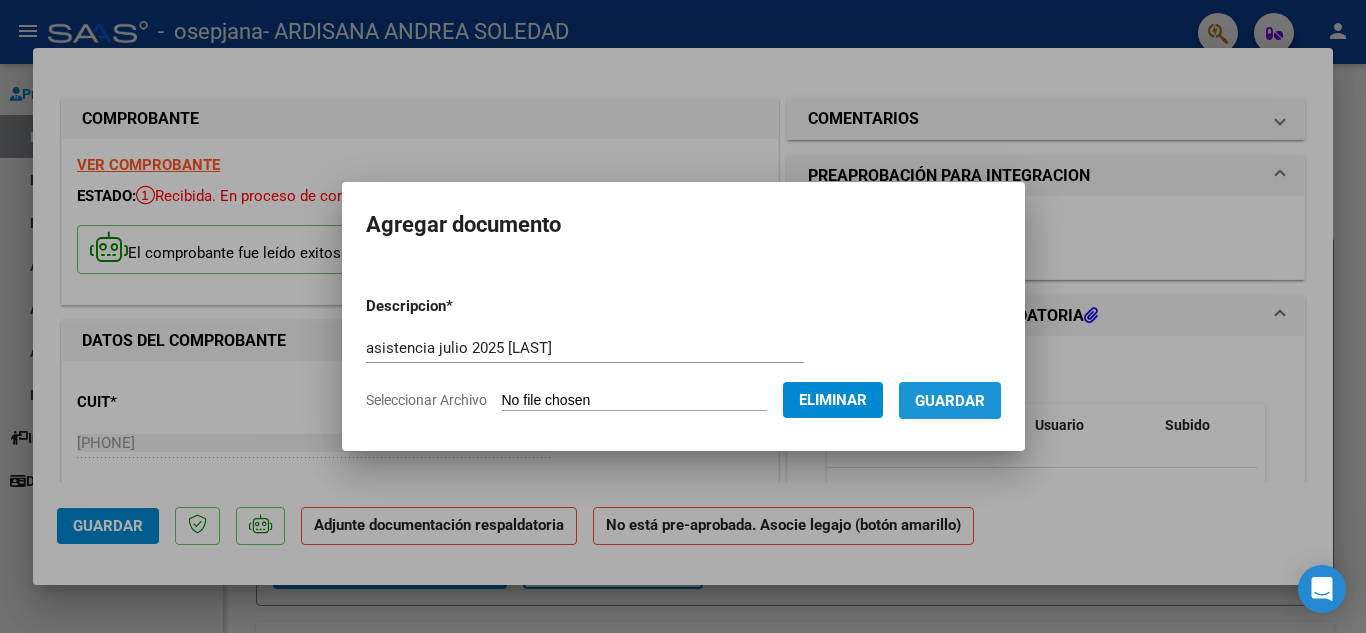 click on "Guardar" at bounding box center [950, 401] 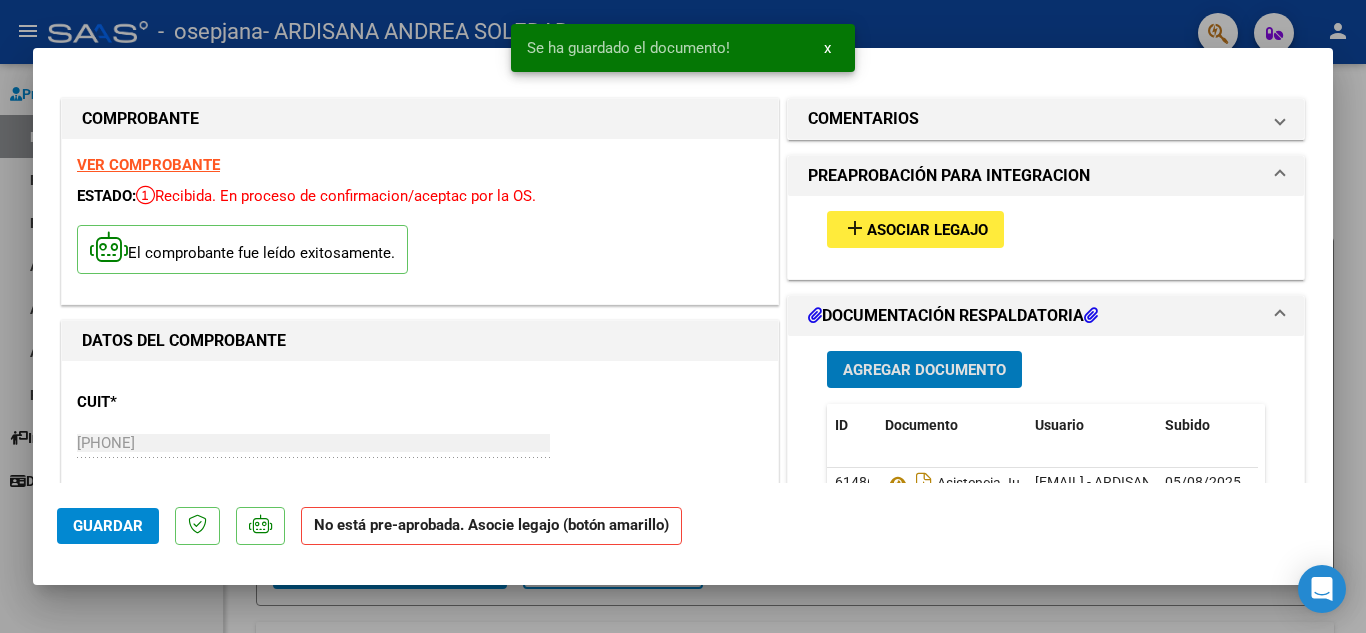 click on "Guardar" 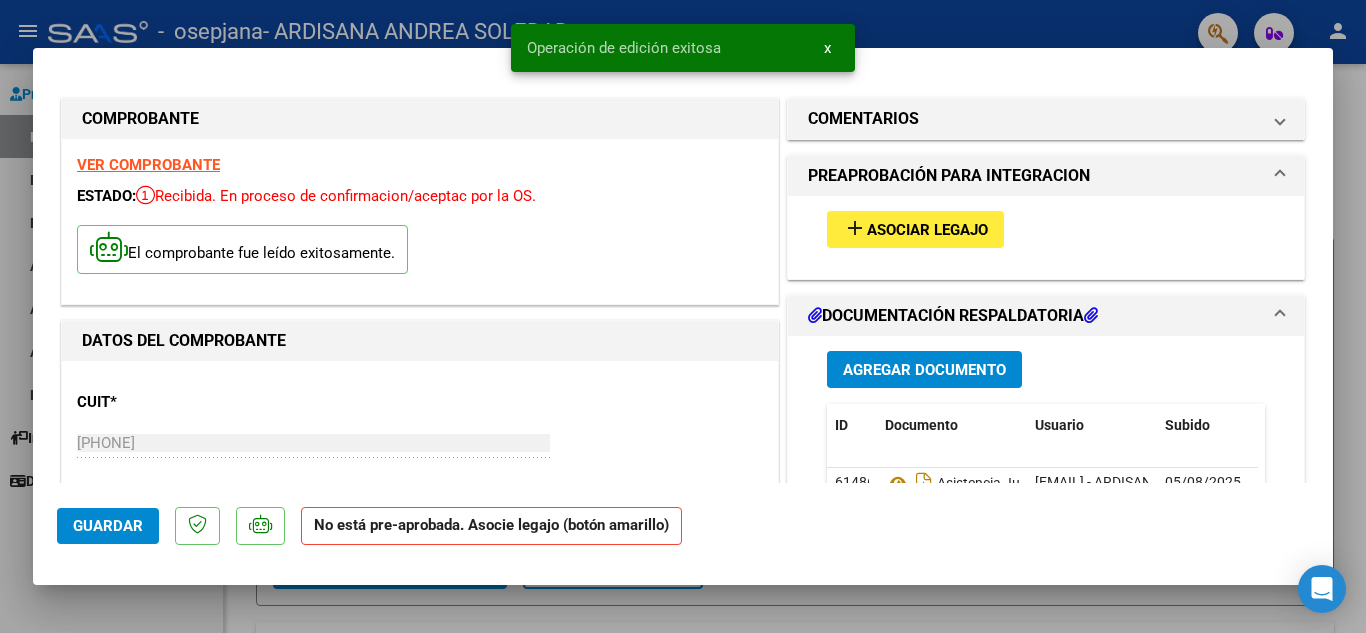 click on "x" at bounding box center (827, 48) 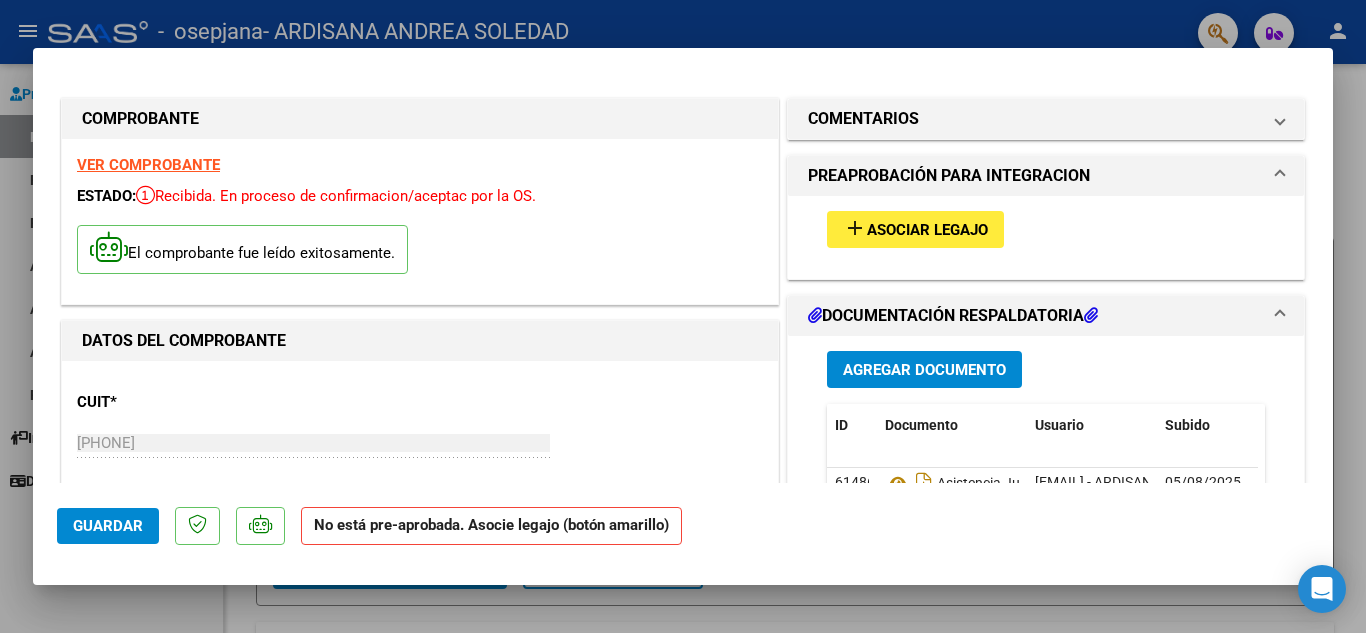 click on "Guardar" 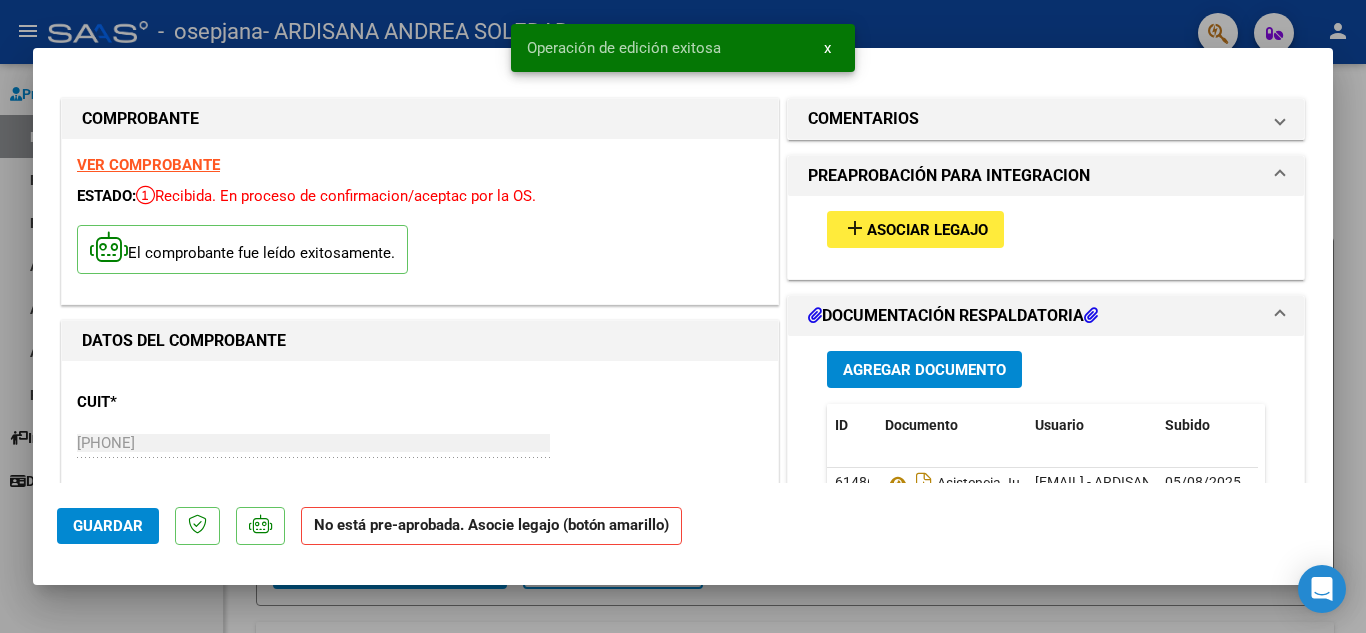 click at bounding box center [683, 316] 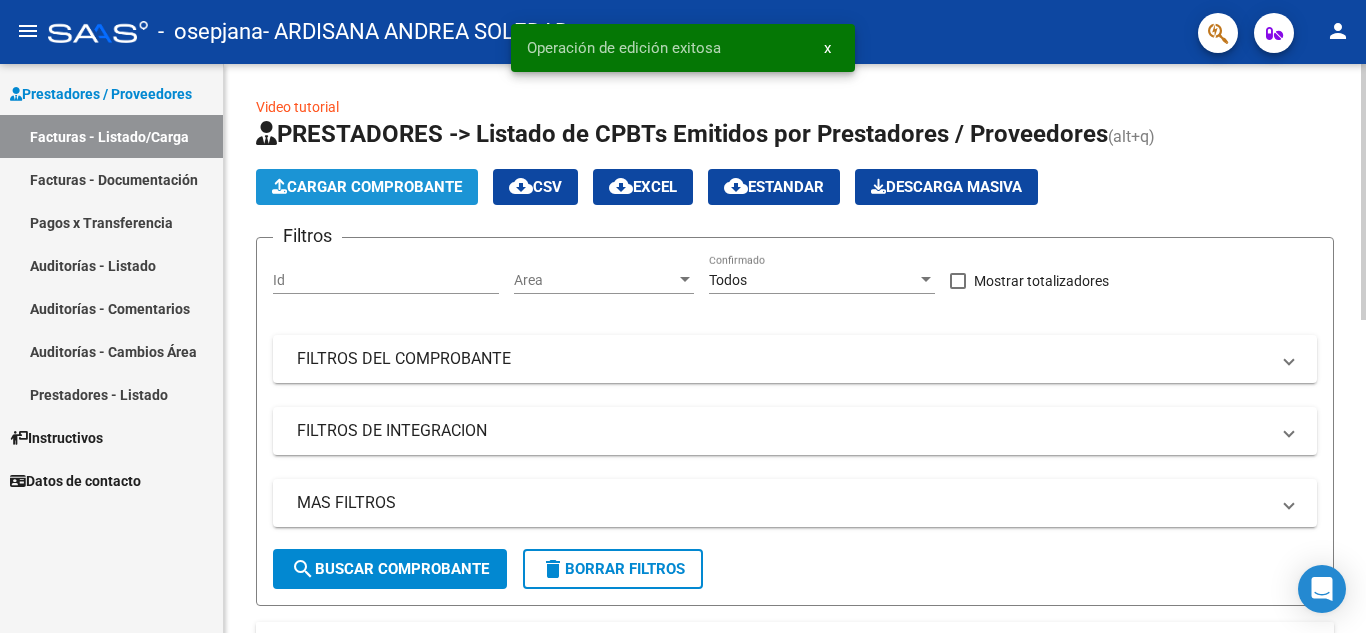 click on "Cargar Comprobante" 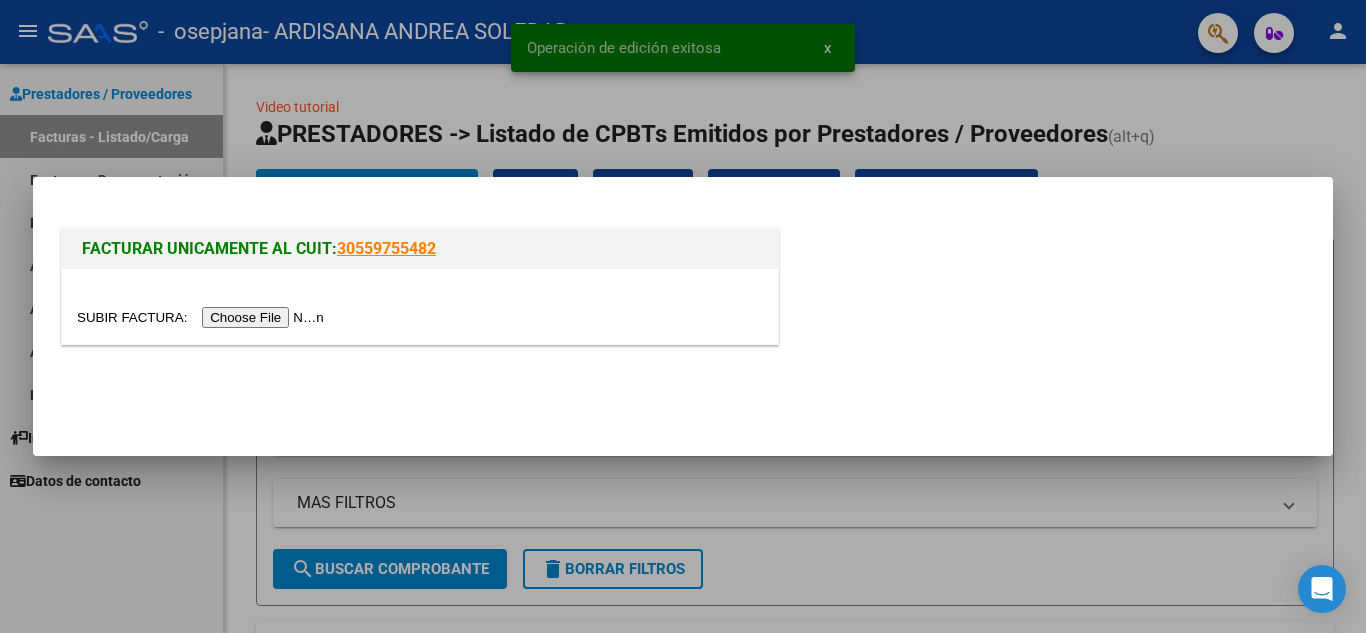 click at bounding box center (203, 317) 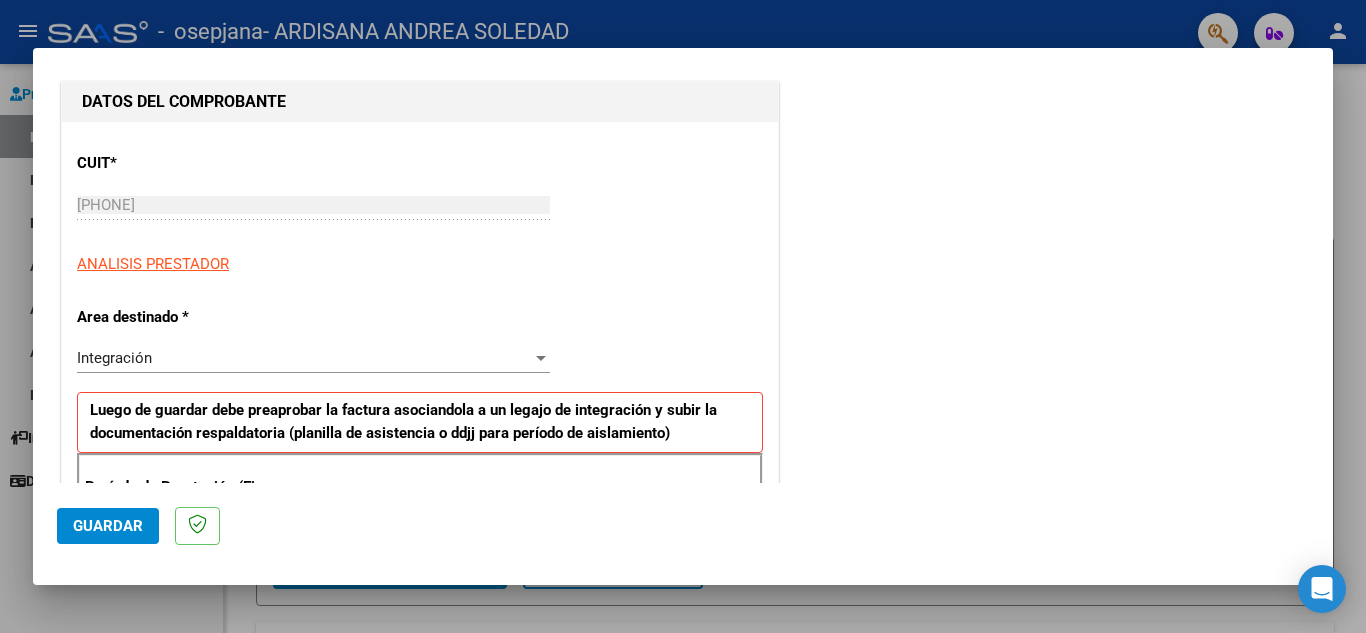 scroll, scrollTop: 400, scrollLeft: 0, axis: vertical 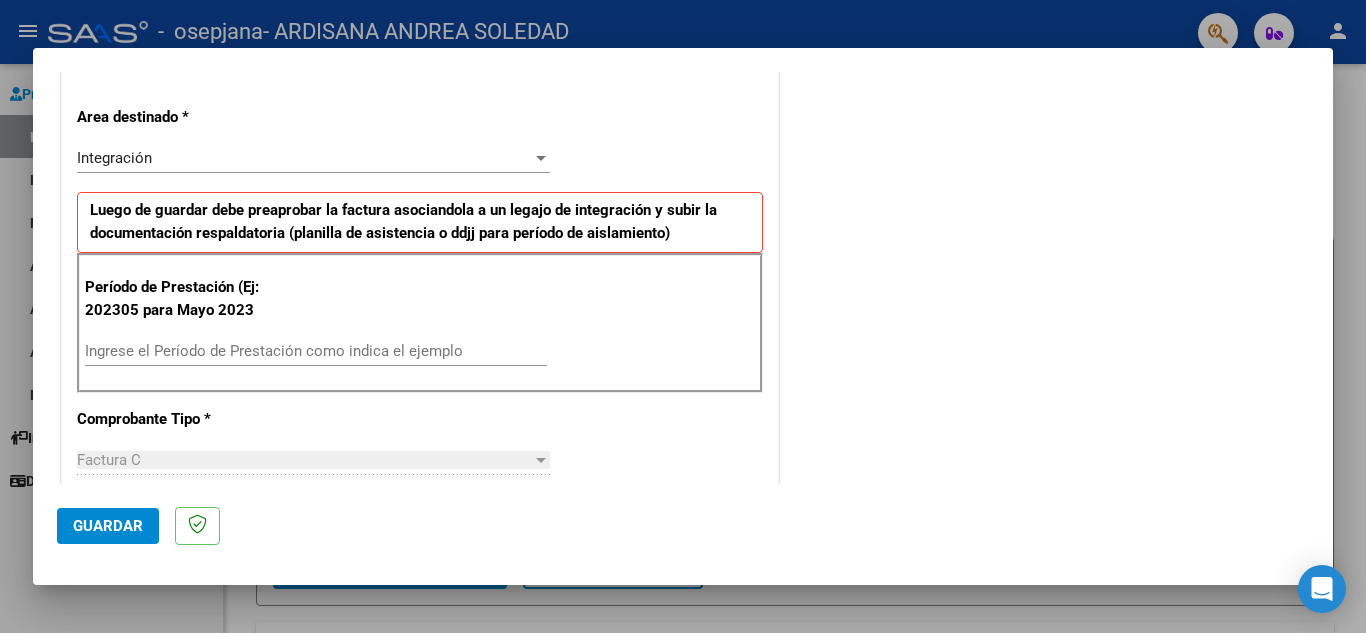 click on "Ingrese el Período de Prestación como indica el ejemplo" at bounding box center (316, 351) 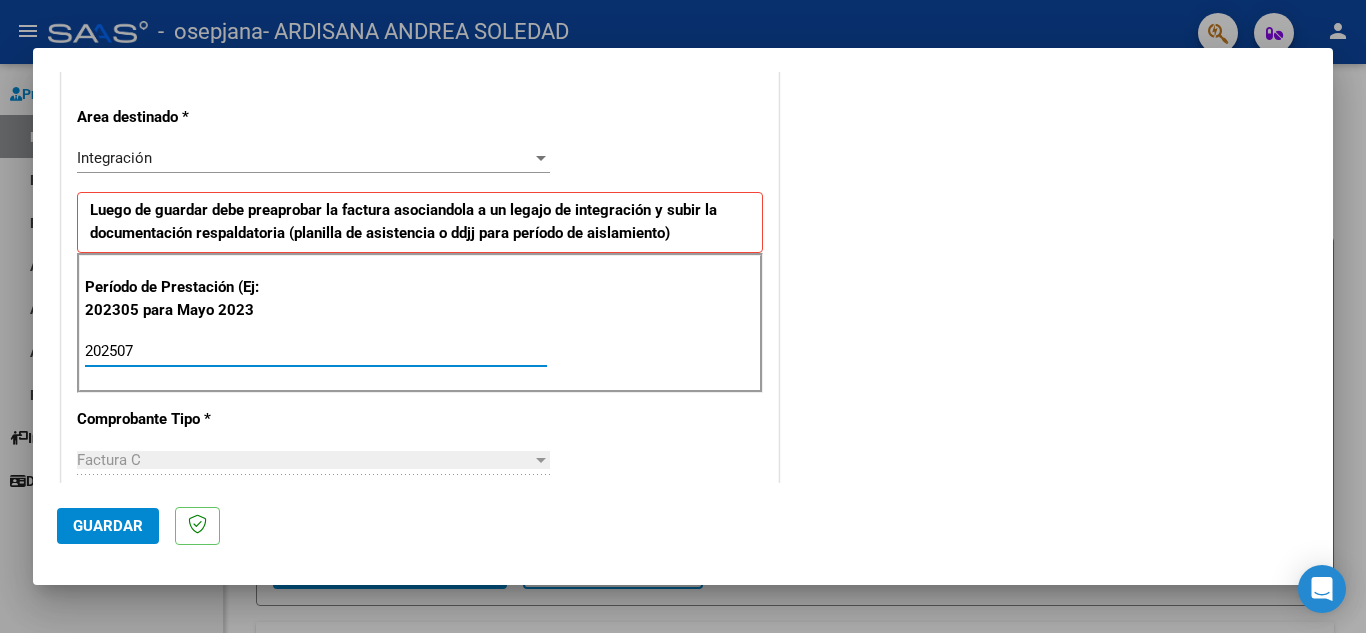 type on "202507" 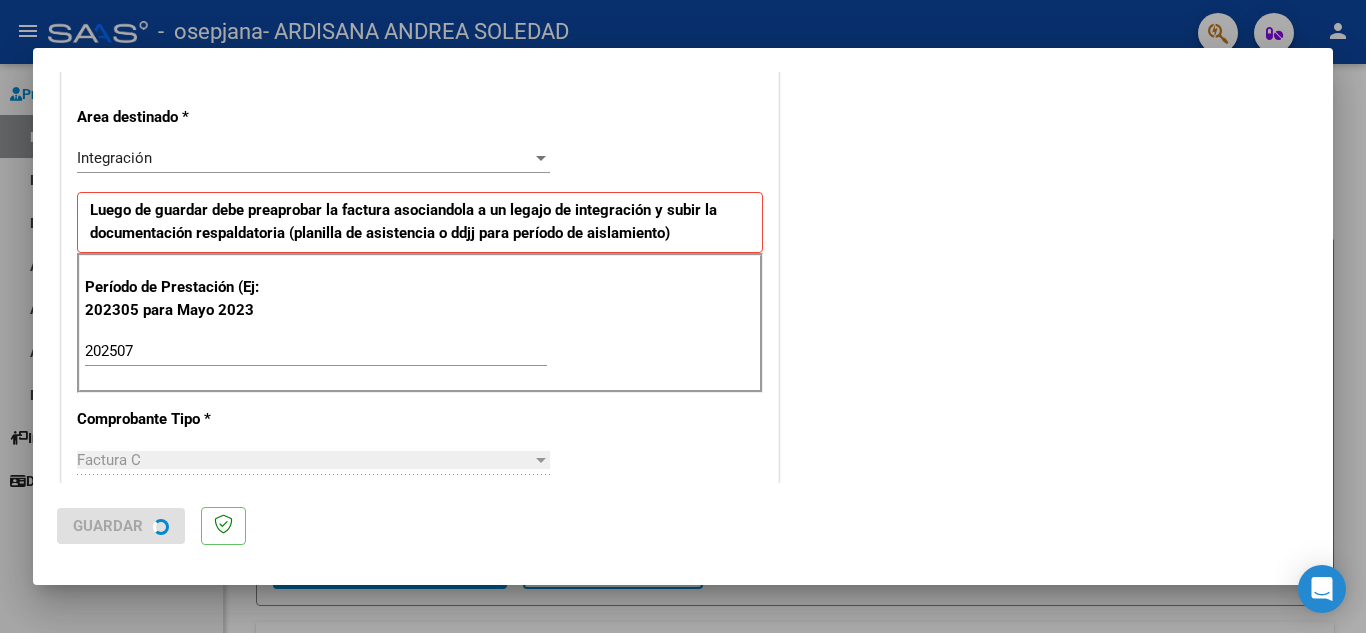scroll, scrollTop: 0, scrollLeft: 0, axis: both 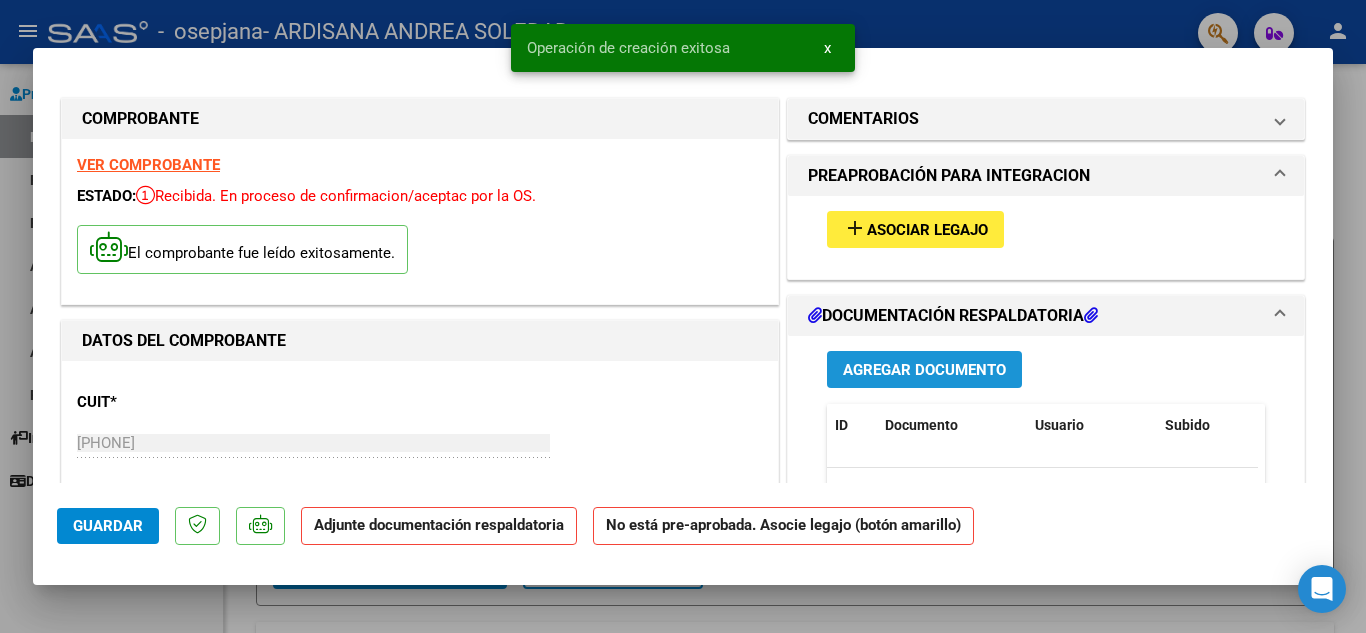 click on "Agregar Documento" at bounding box center (924, 370) 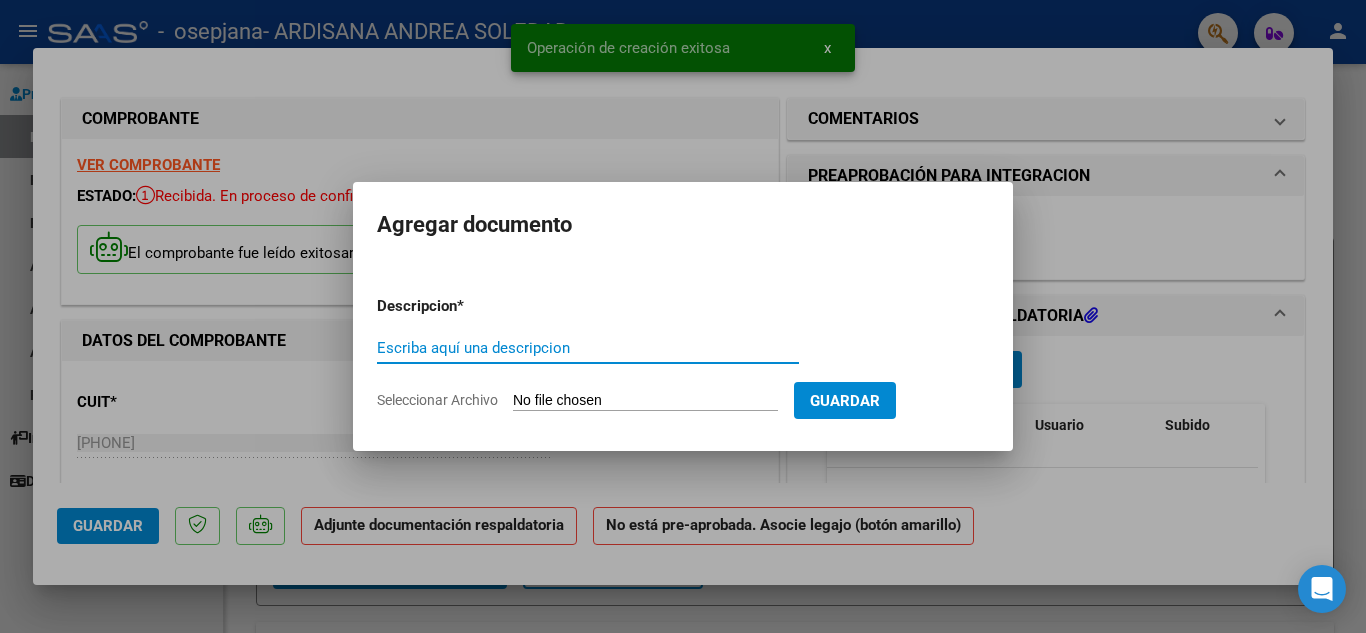 click on "Escriba aquí una descripcion" at bounding box center (588, 348) 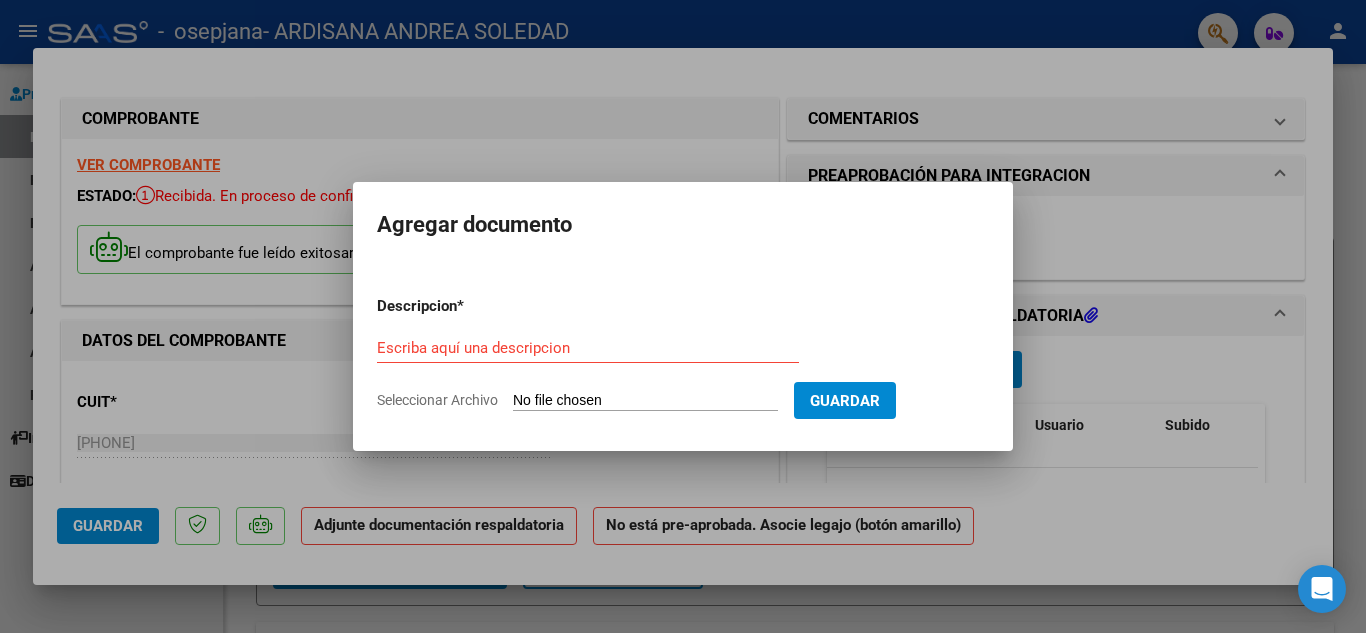 type on "C:\fakepath\asistencia [LAST] julio.pdf" 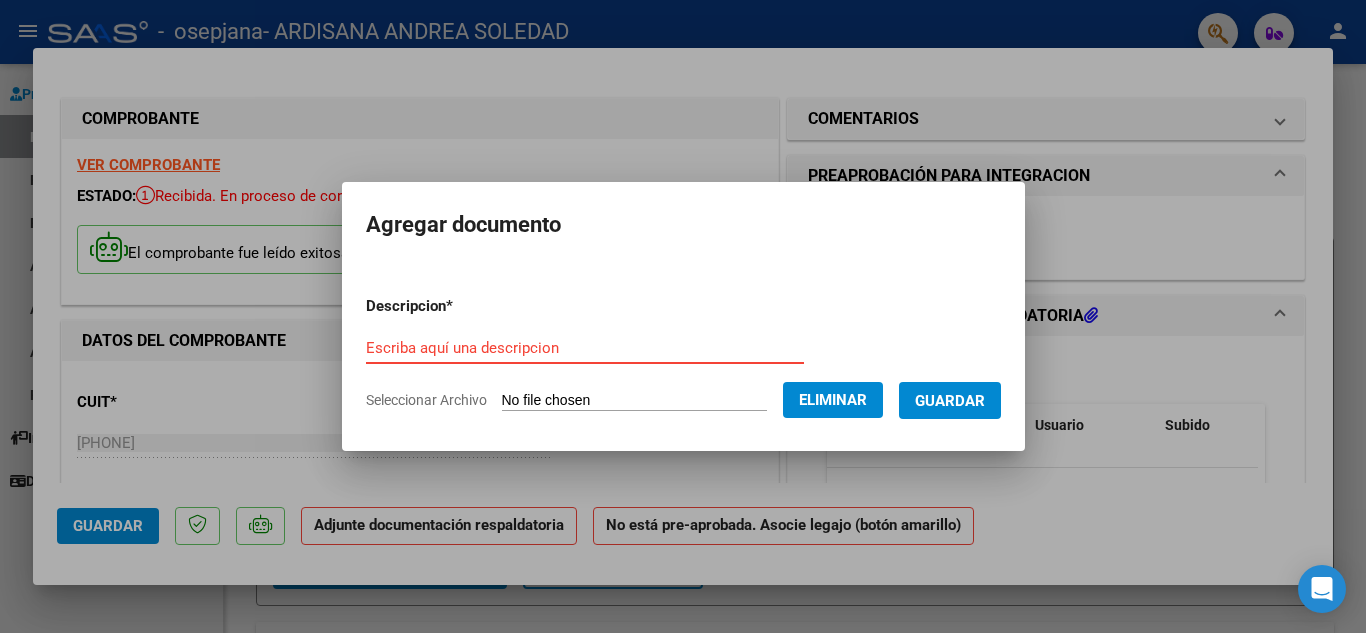 click on "Escriba aquí una descripcion" at bounding box center [585, 348] 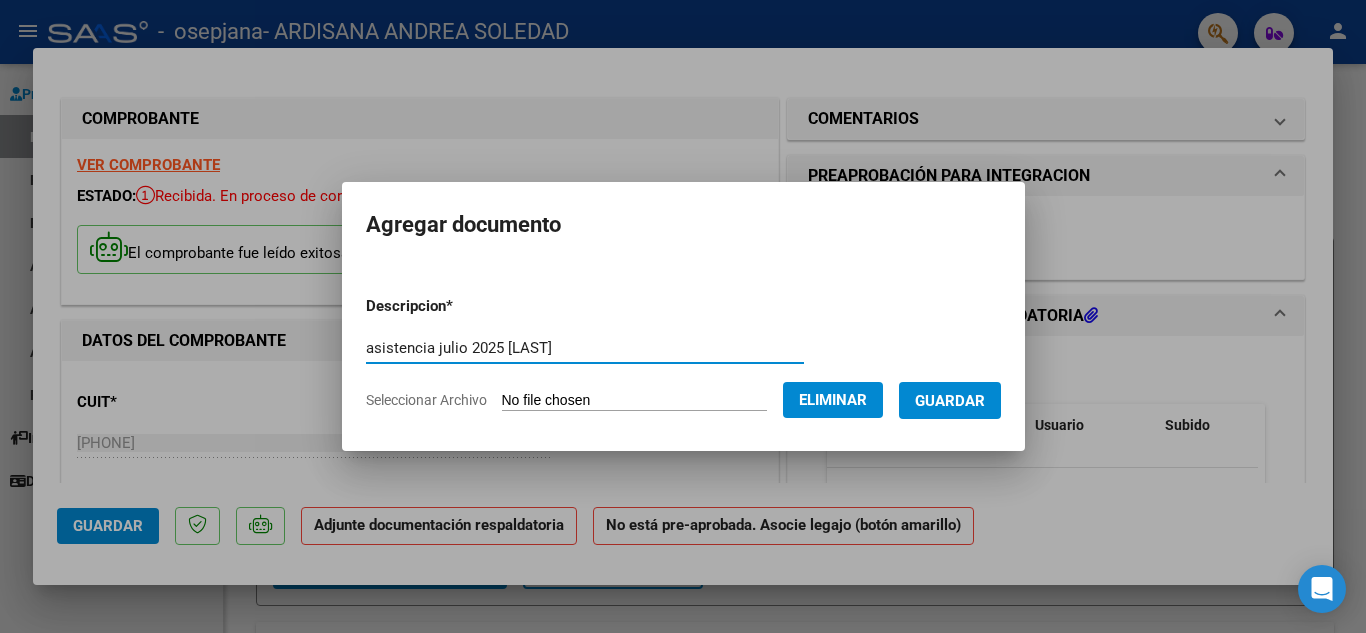 type on "asistencia julio 2025 [LAST]" 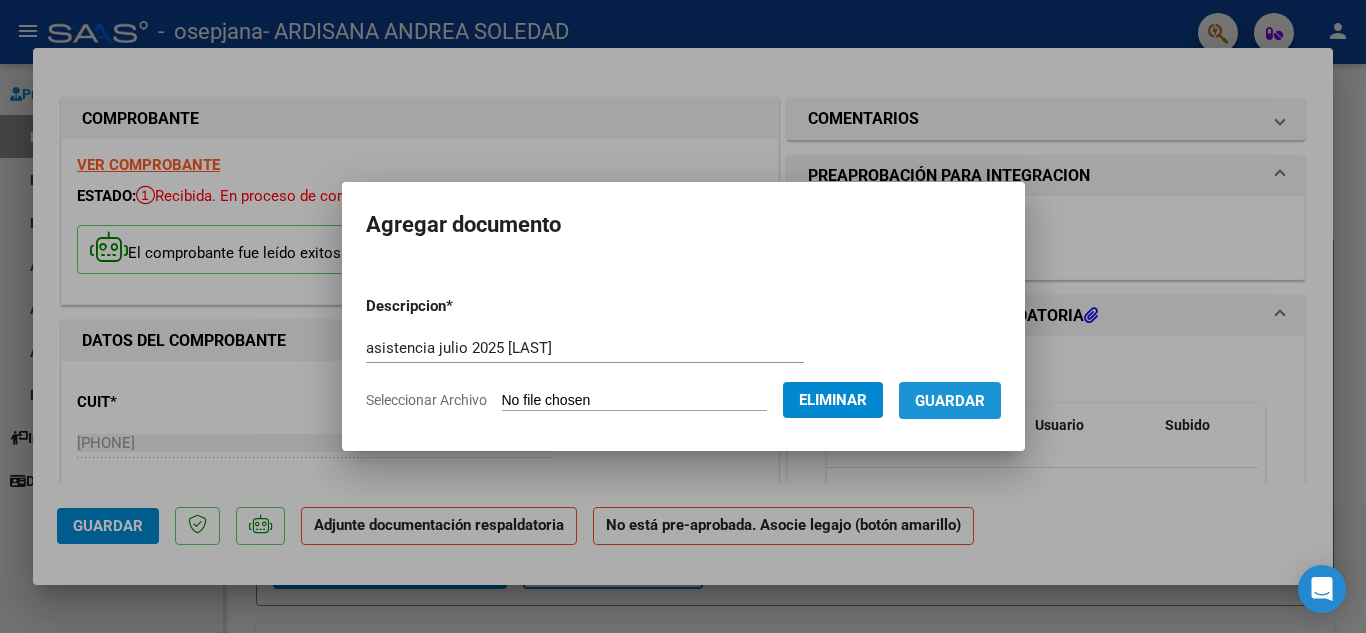 click on "Guardar" at bounding box center (950, 401) 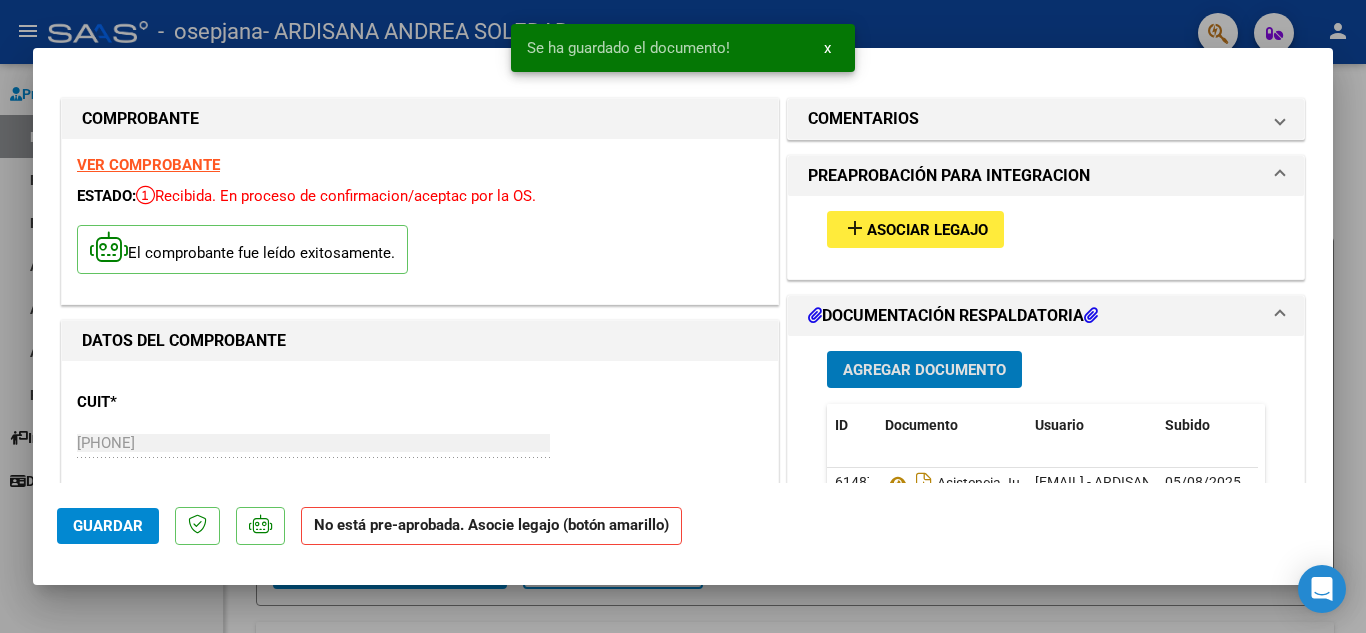 click at bounding box center (683, 316) 